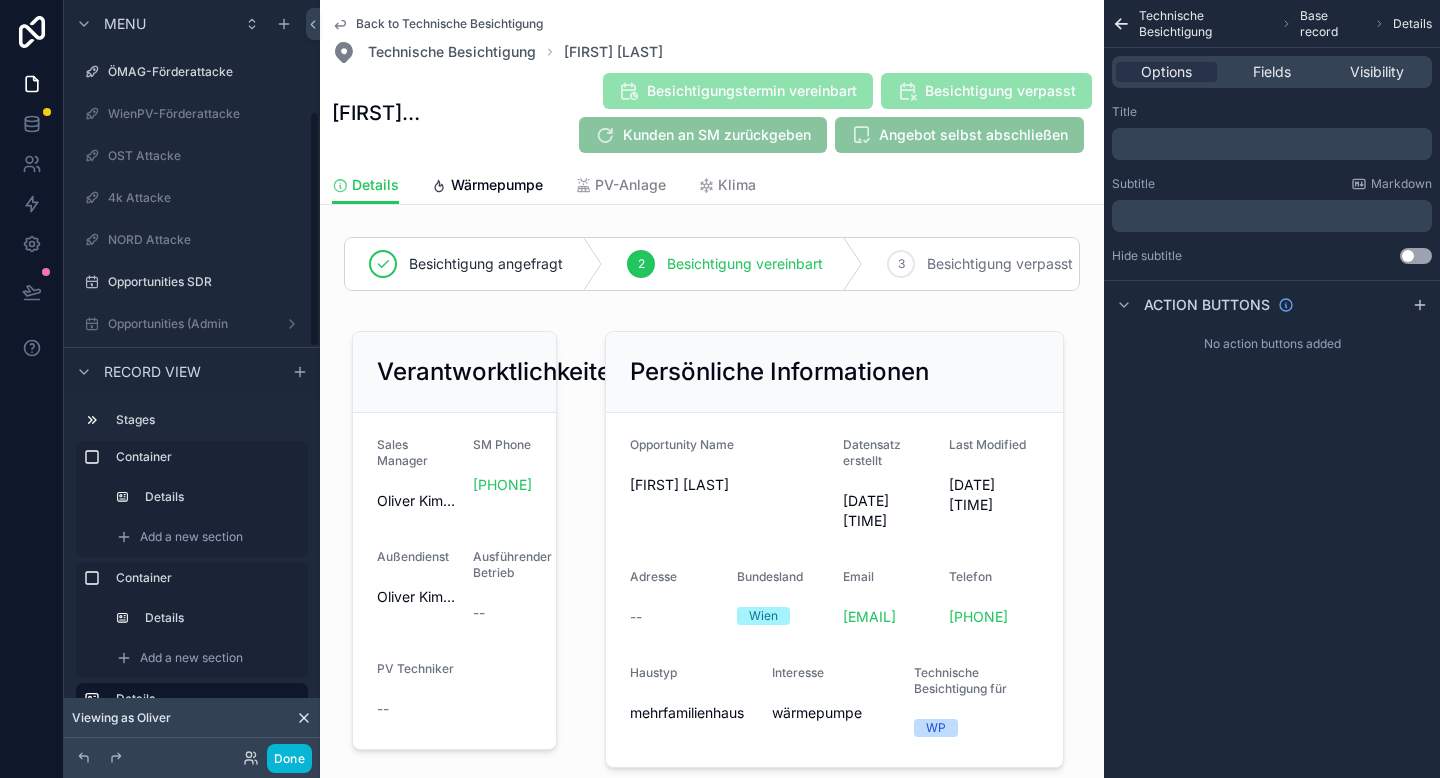 scroll, scrollTop: 0, scrollLeft: 0, axis: both 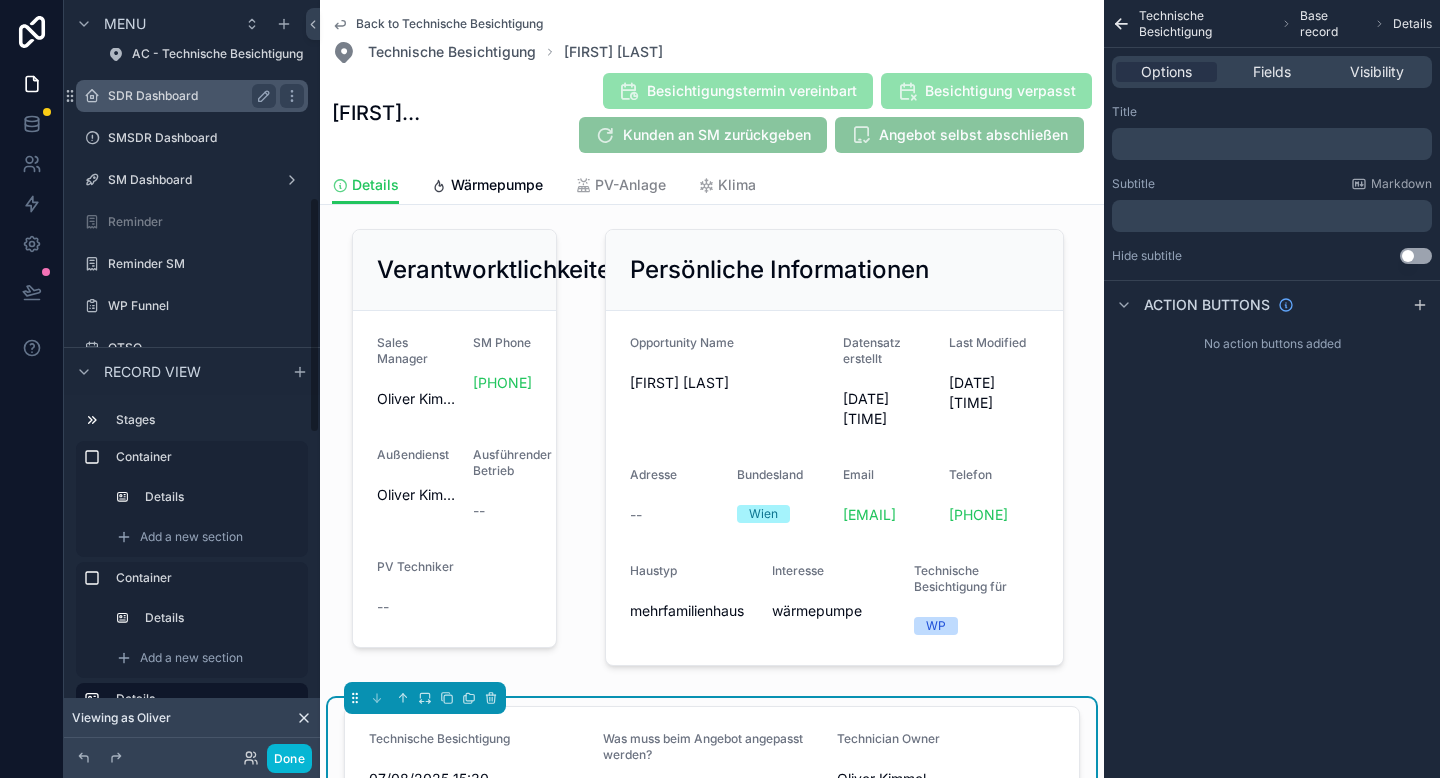 click on "SDR Dashboard" at bounding box center (188, 96) 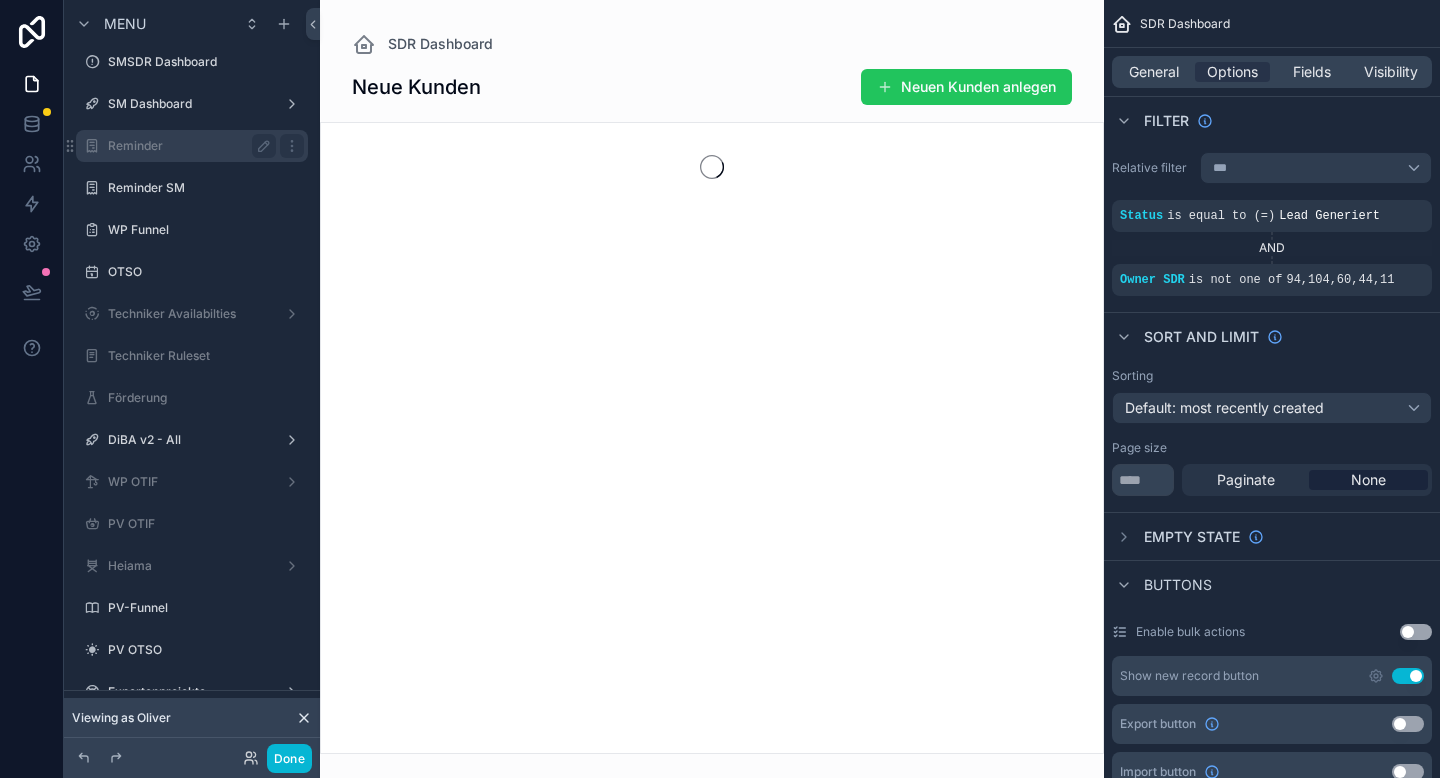 scroll, scrollTop: 0, scrollLeft: 0, axis: both 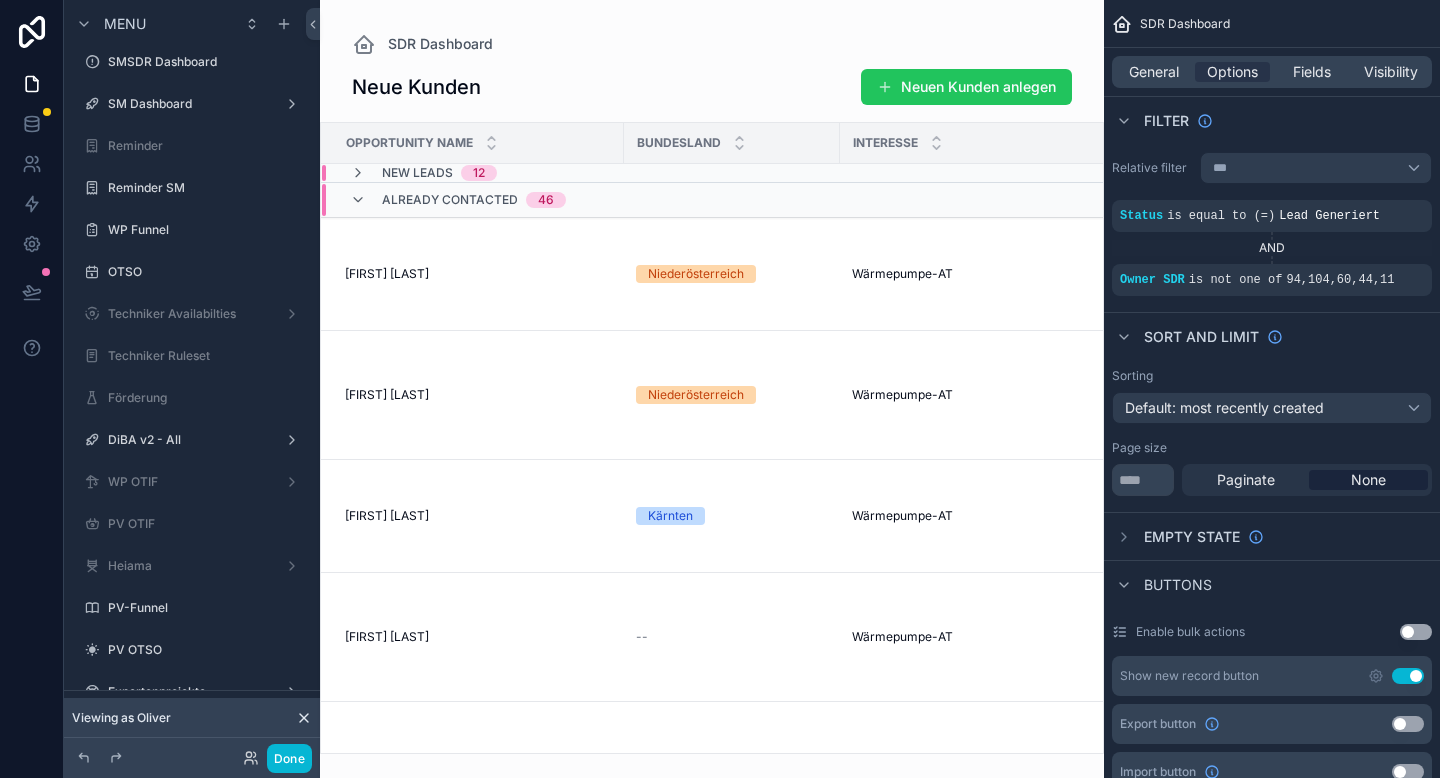 click at bounding box center (712, 389) 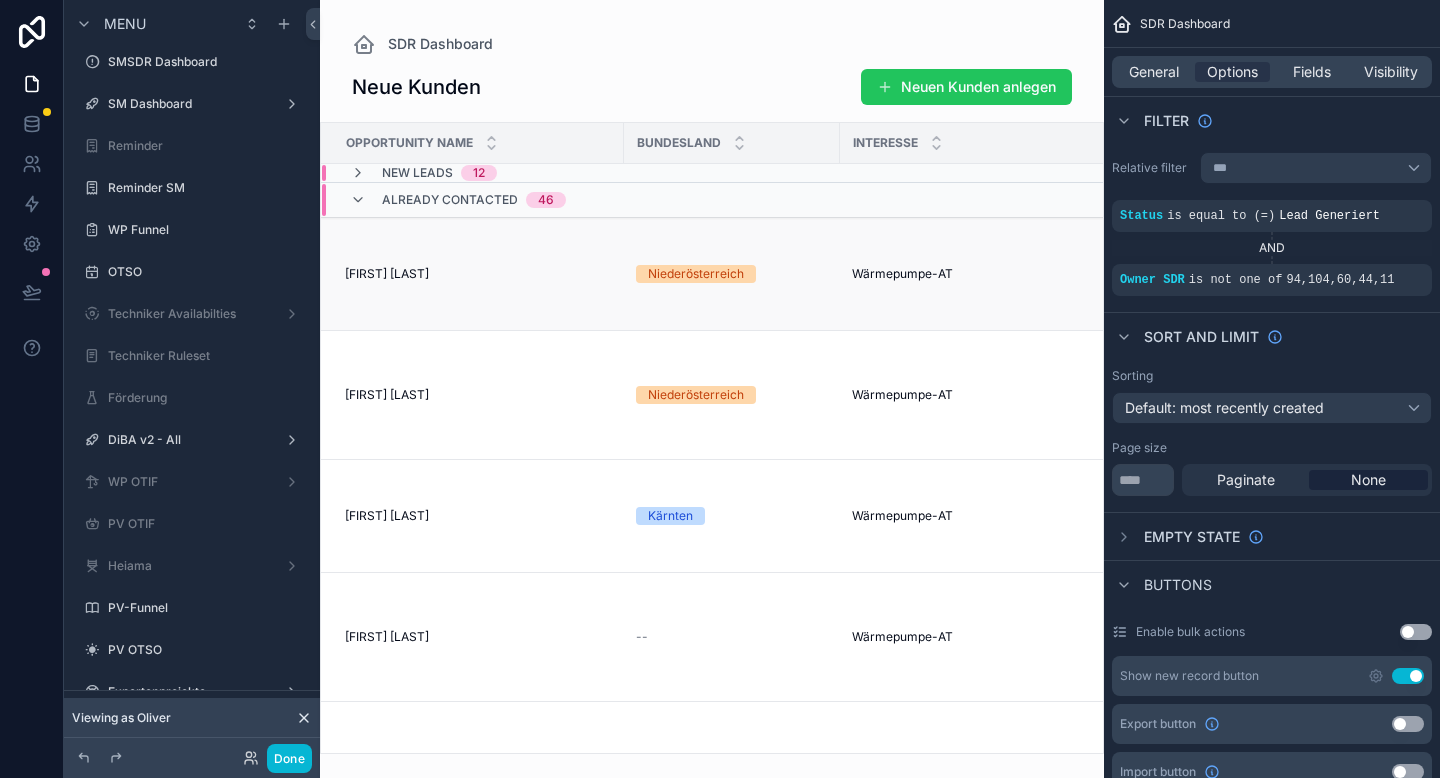 click on "Herbert Litka" at bounding box center [387, 274] 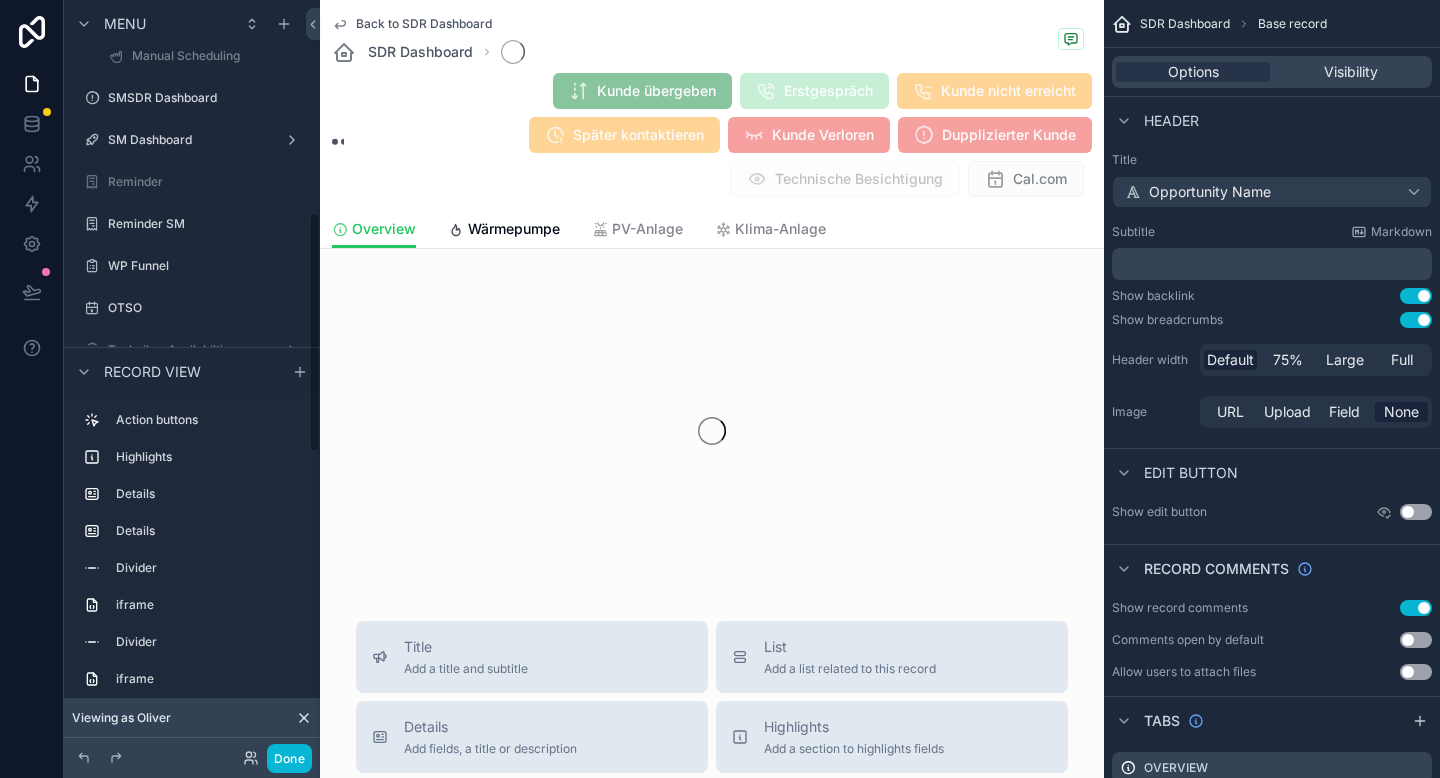 scroll, scrollTop: 666, scrollLeft: 0, axis: vertical 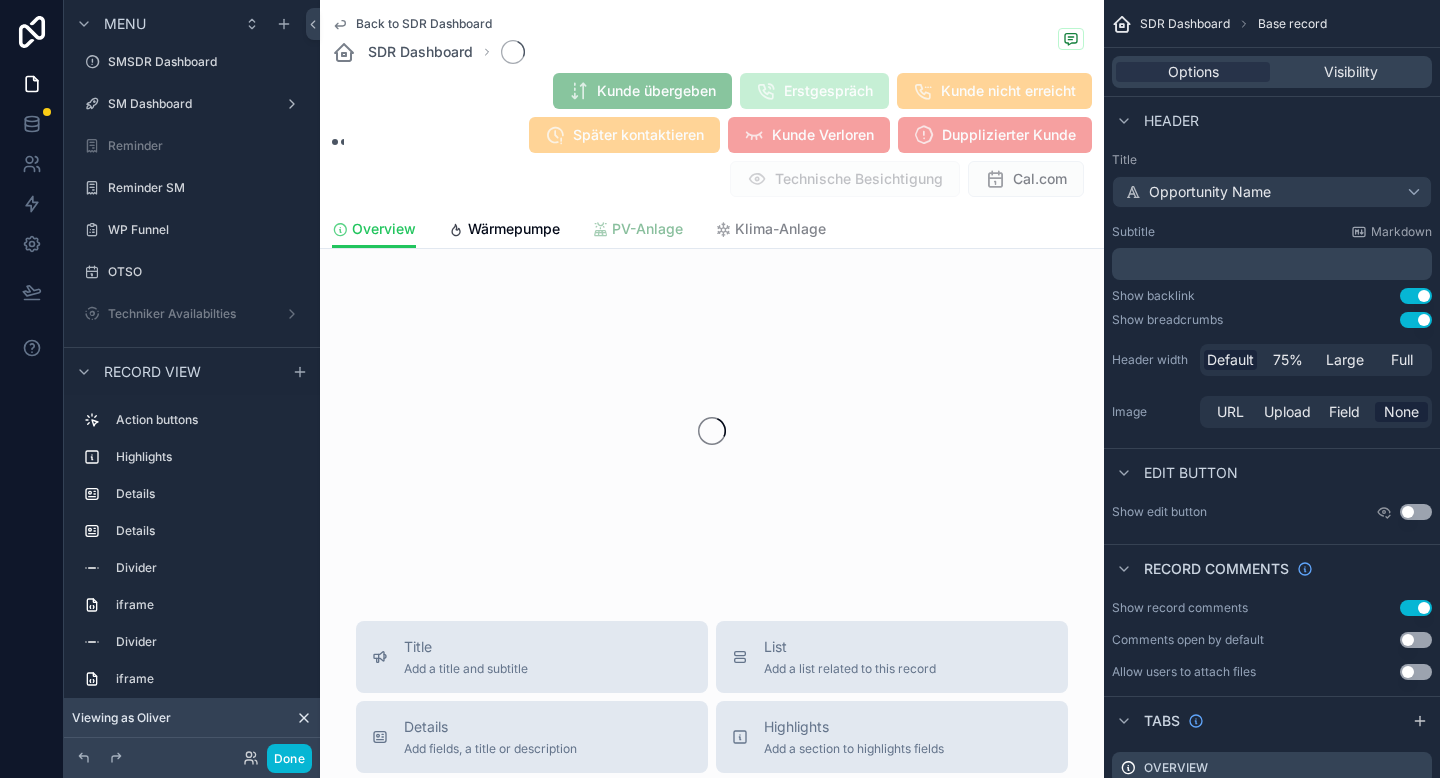 click on "PV-Anlage" at bounding box center (647, 229) 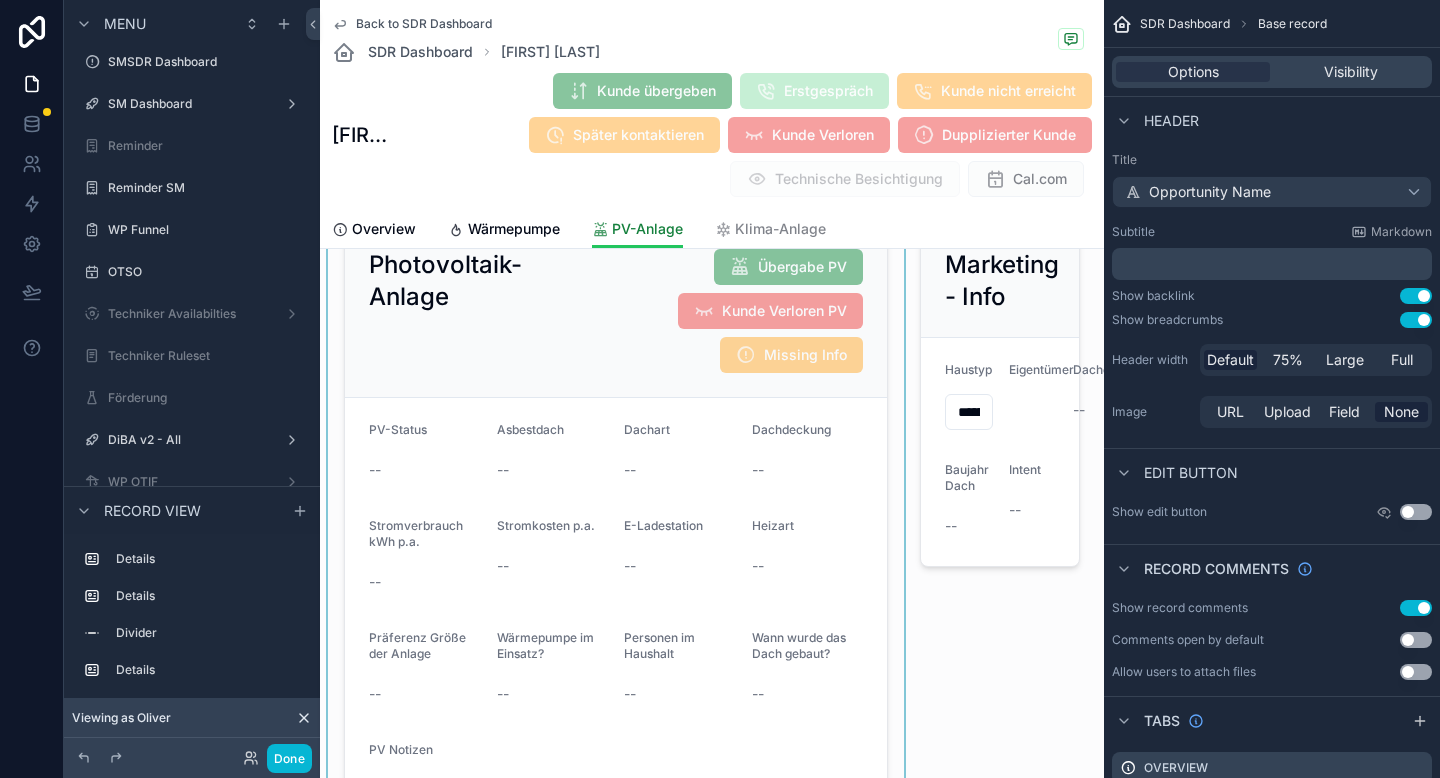 scroll, scrollTop: 86, scrollLeft: 0, axis: vertical 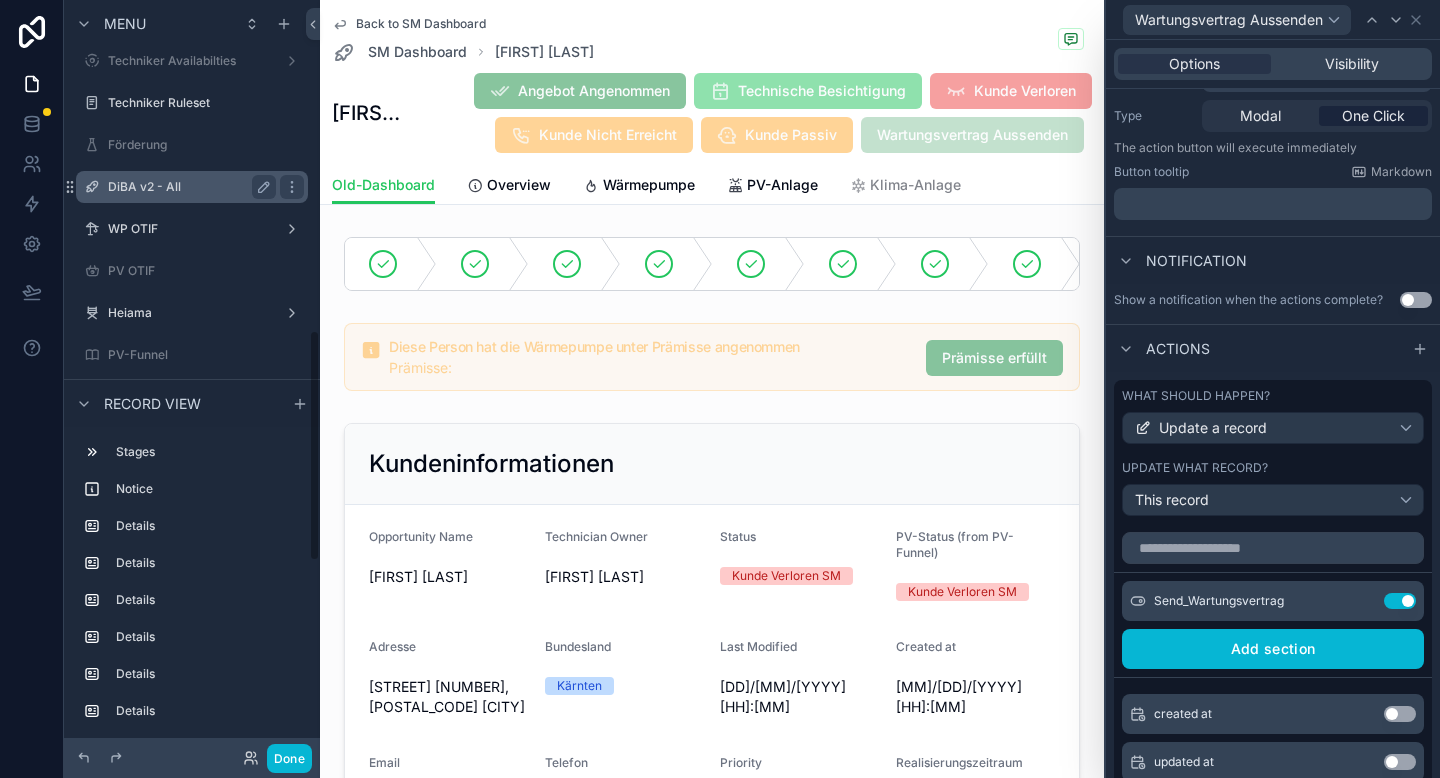 click on "DiBA v2 - All" at bounding box center (192, 187) 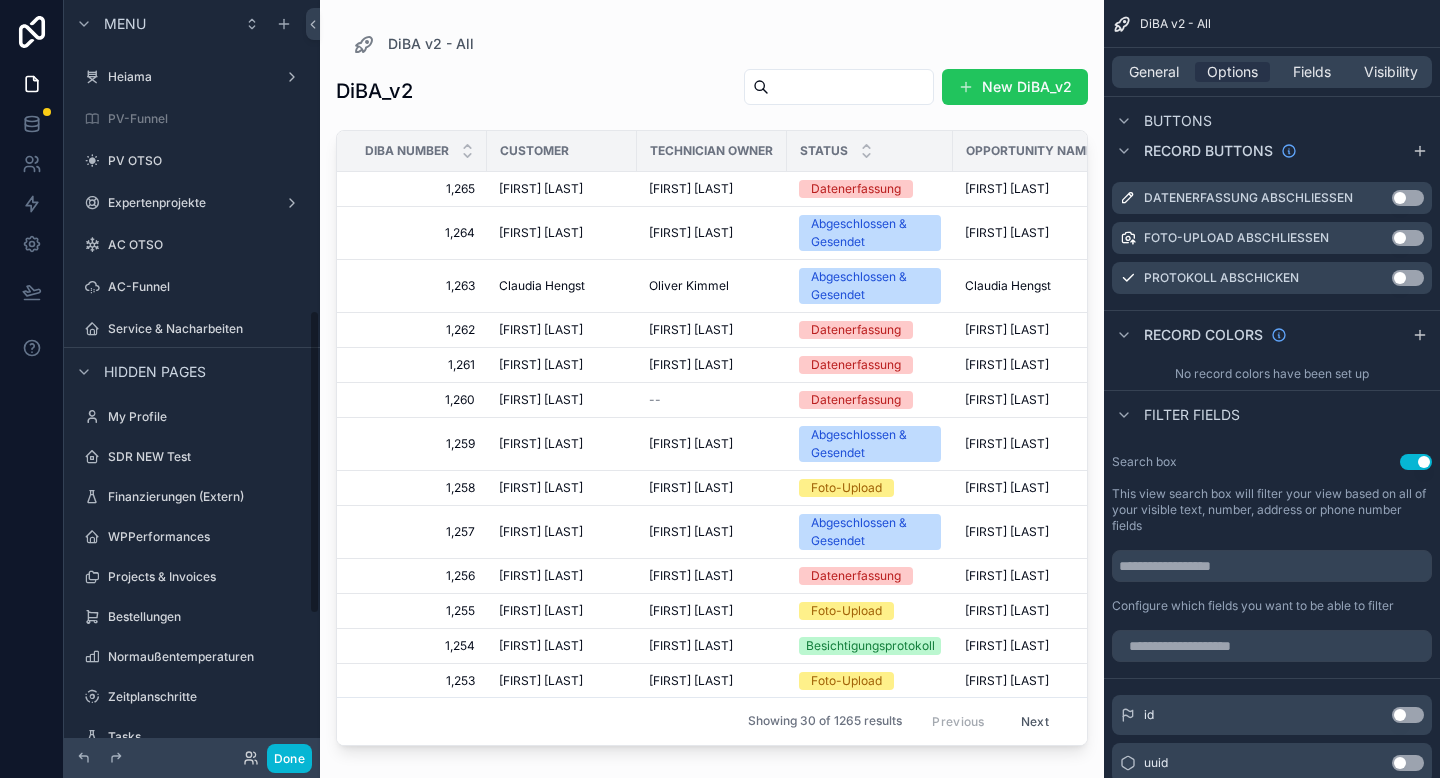 scroll, scrollTop: 767, scrollLeft: 0, axis: vertical 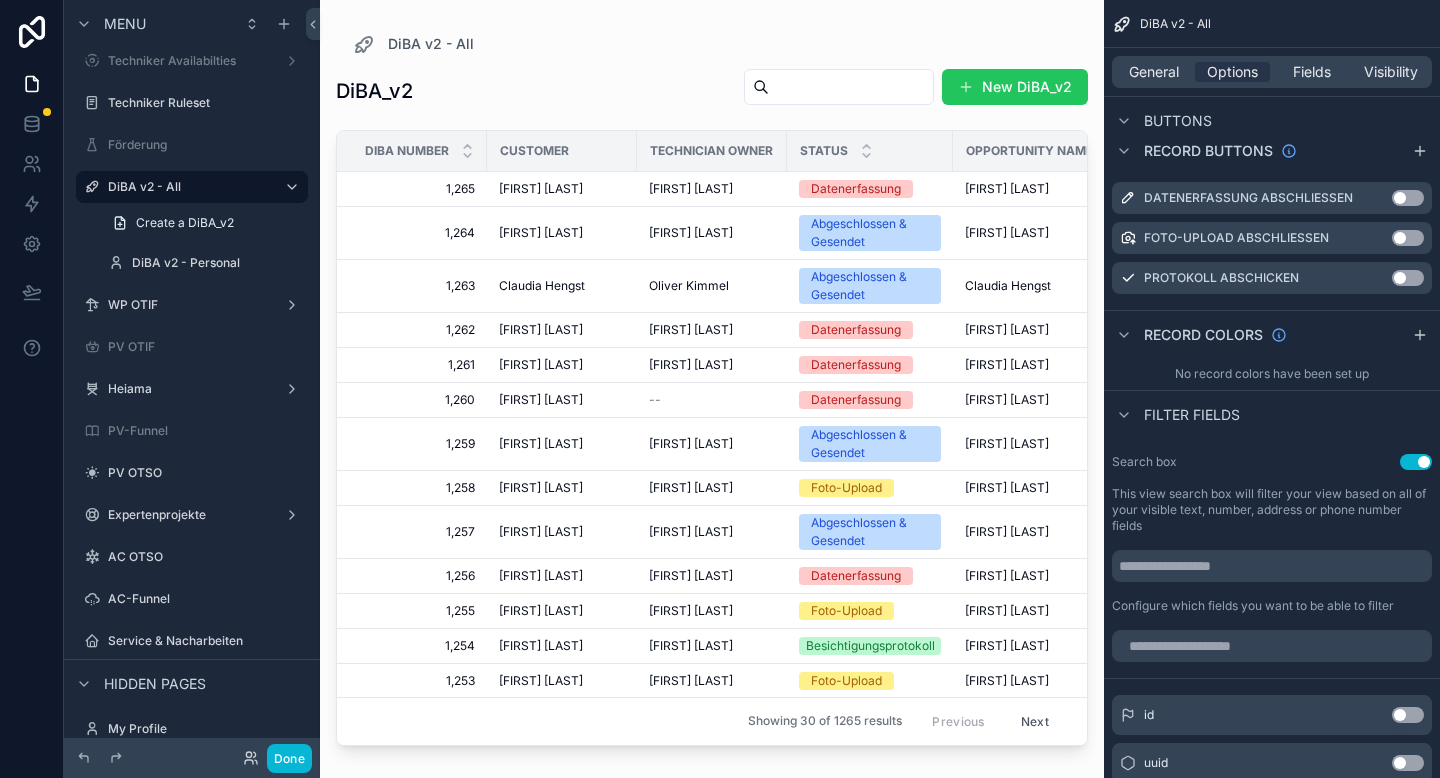 click at bounding box center [712, 377] 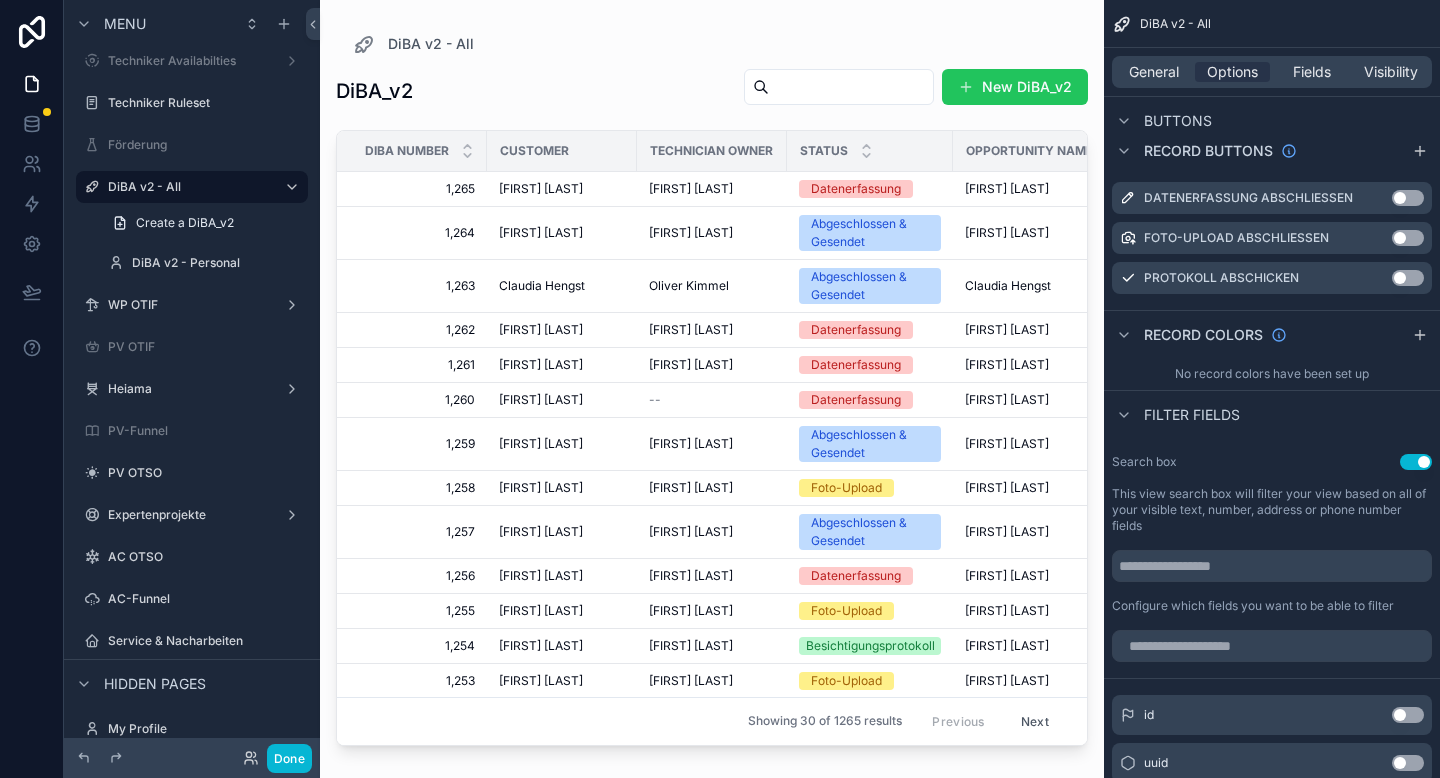 click at bounding box center [851, 87] 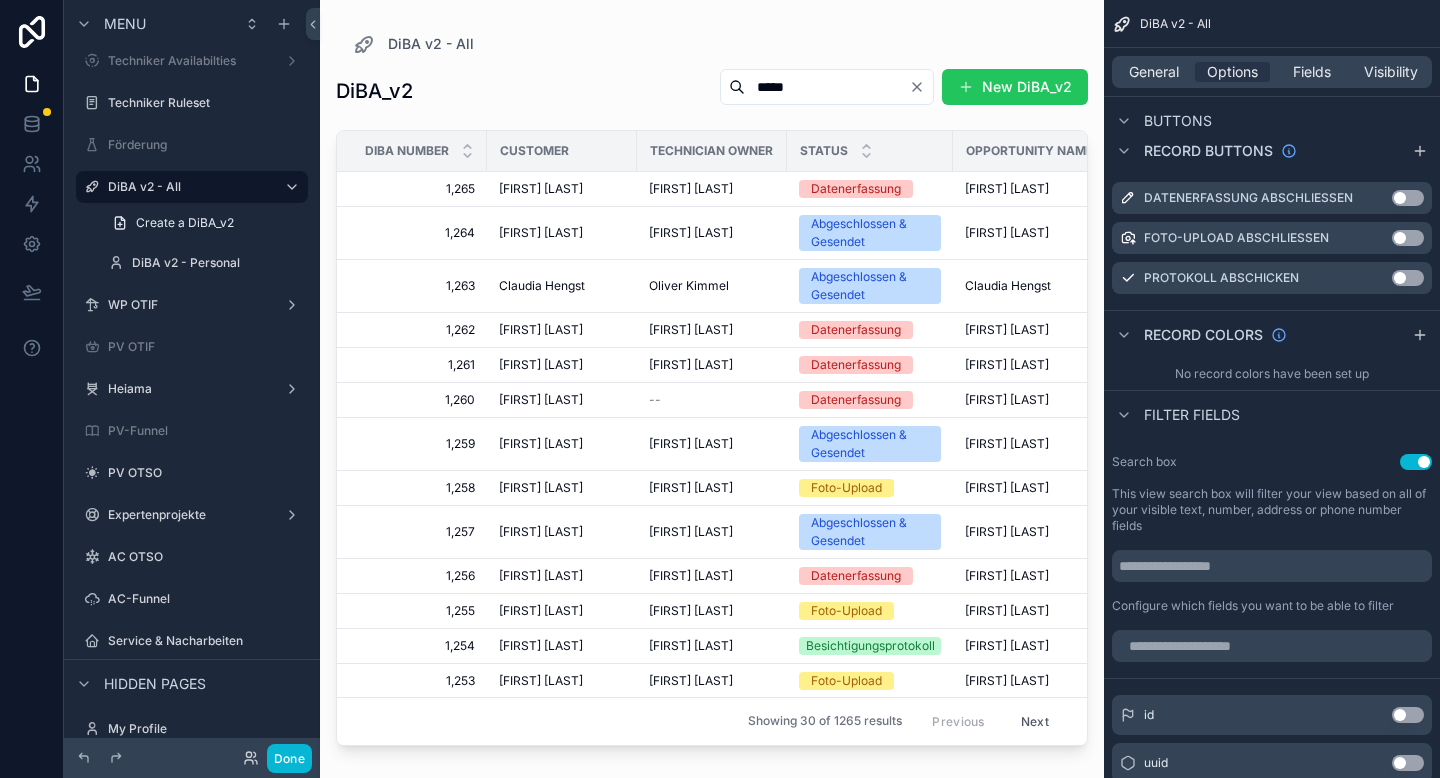 type on "*****" 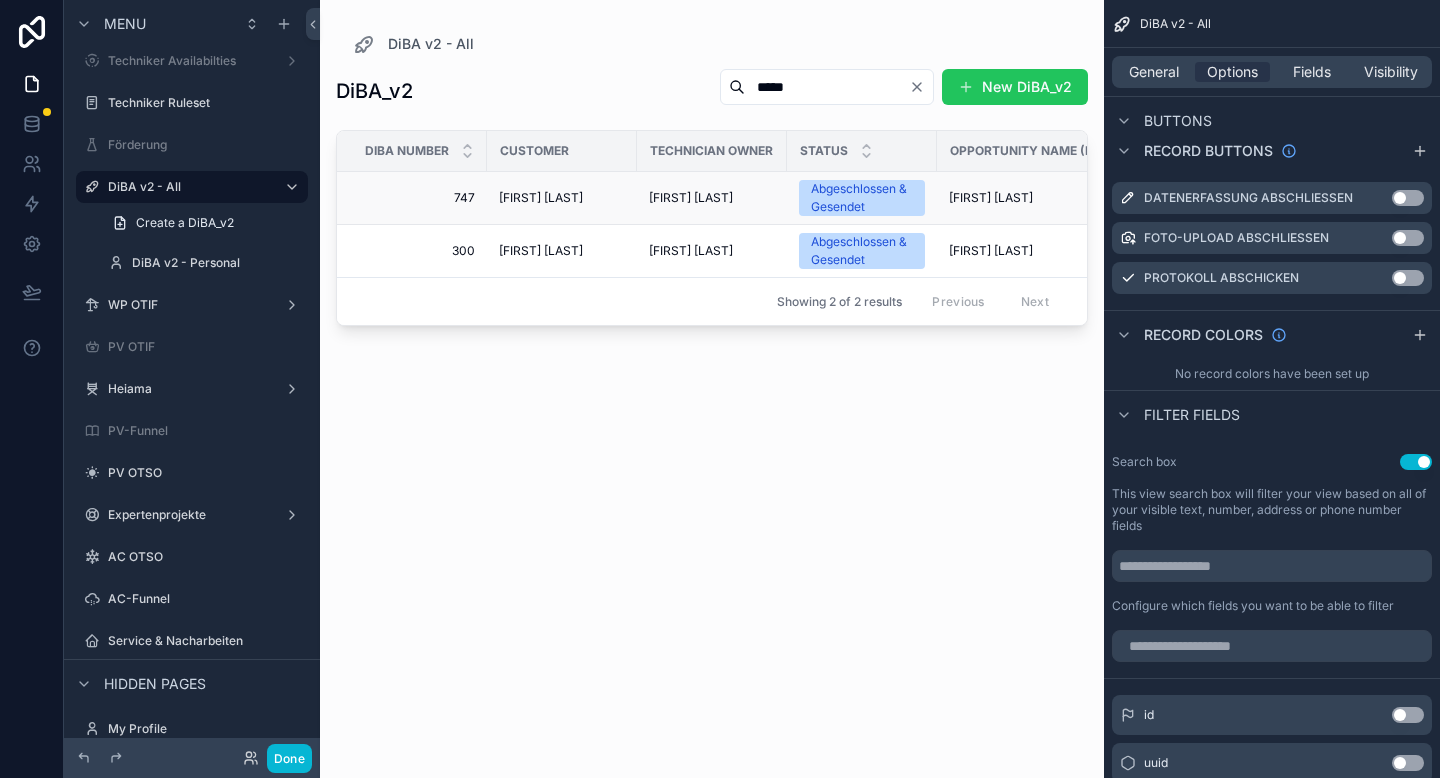 click on "[FIRST] [LAST]" at bounding box center [541, 198] 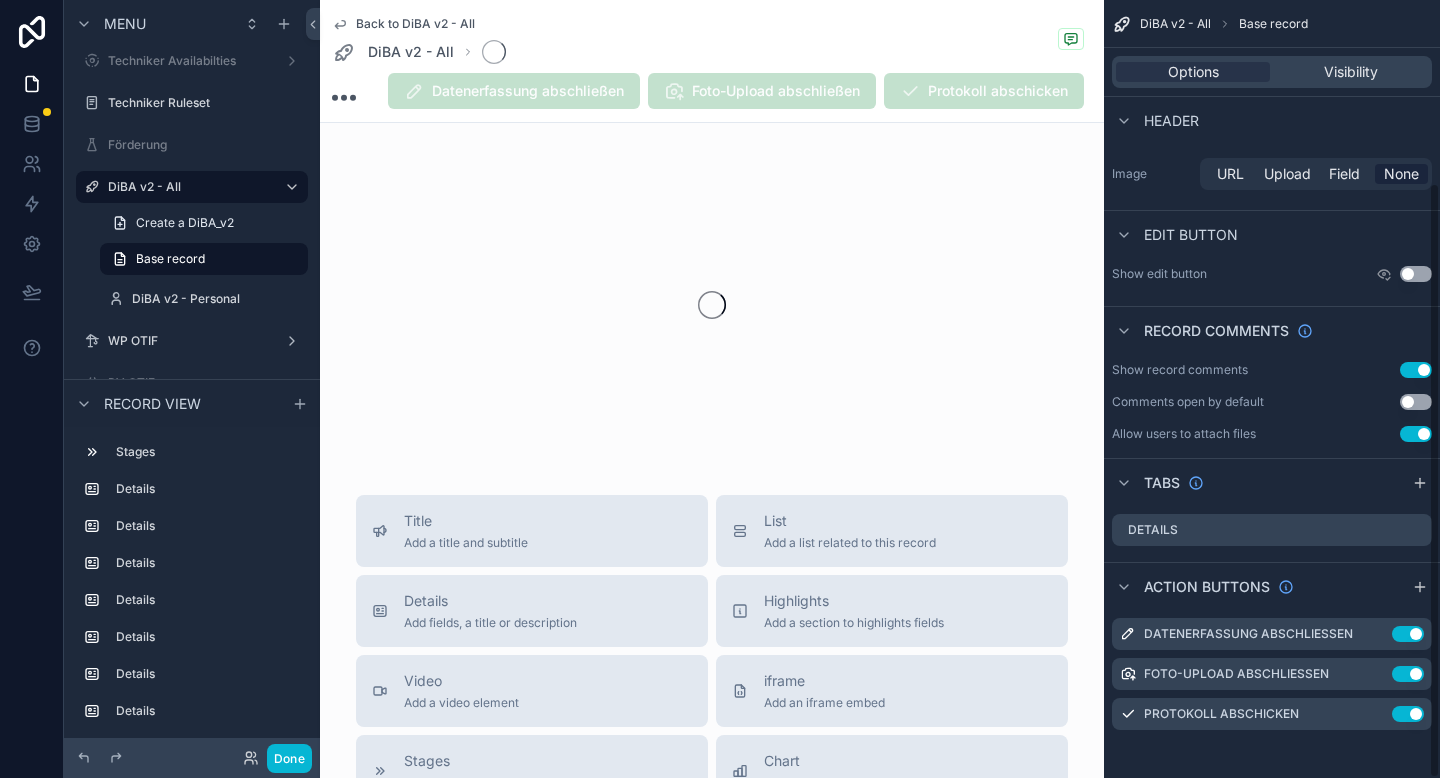 scroll, scrollTop: 238, scrollLeft: 0, axis: vertical 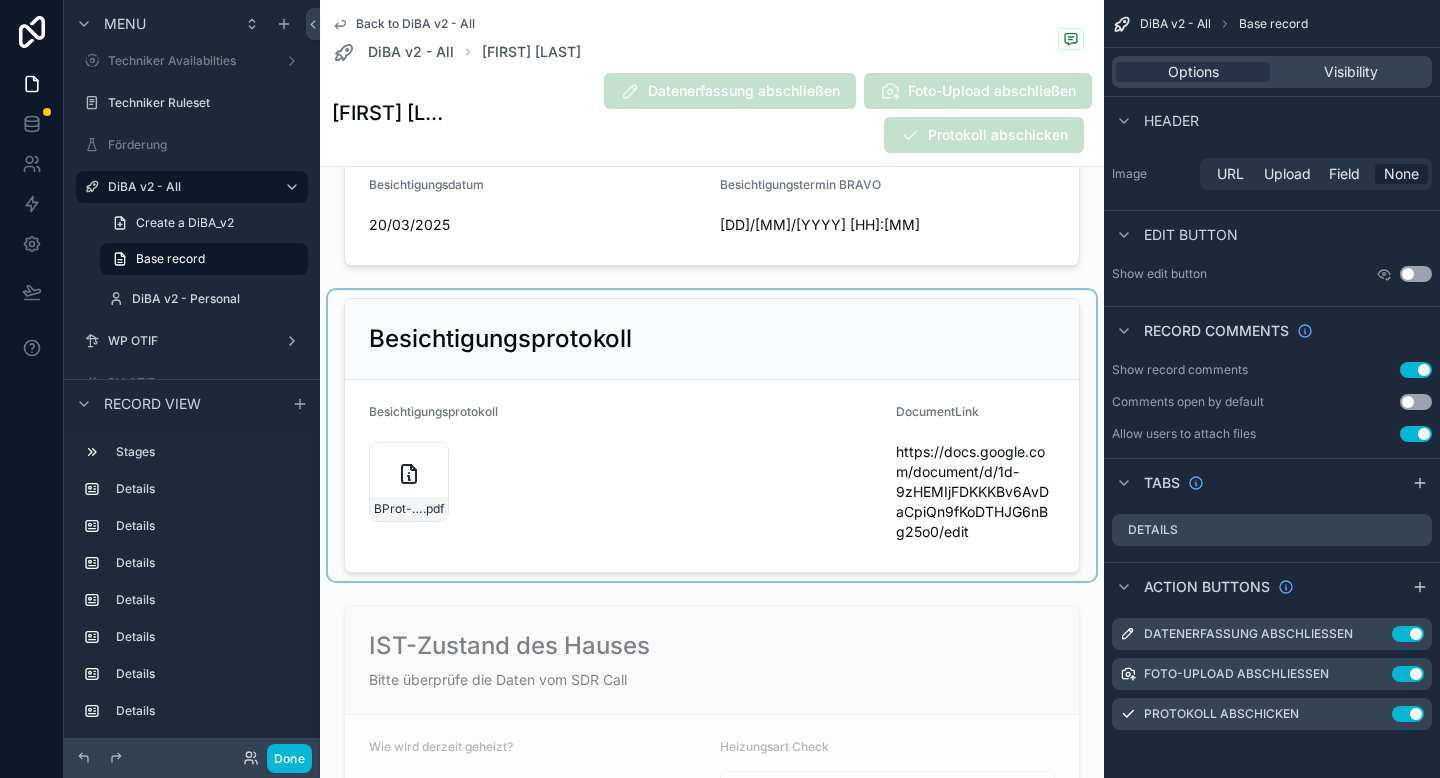 click at bounding box center [712, 435] 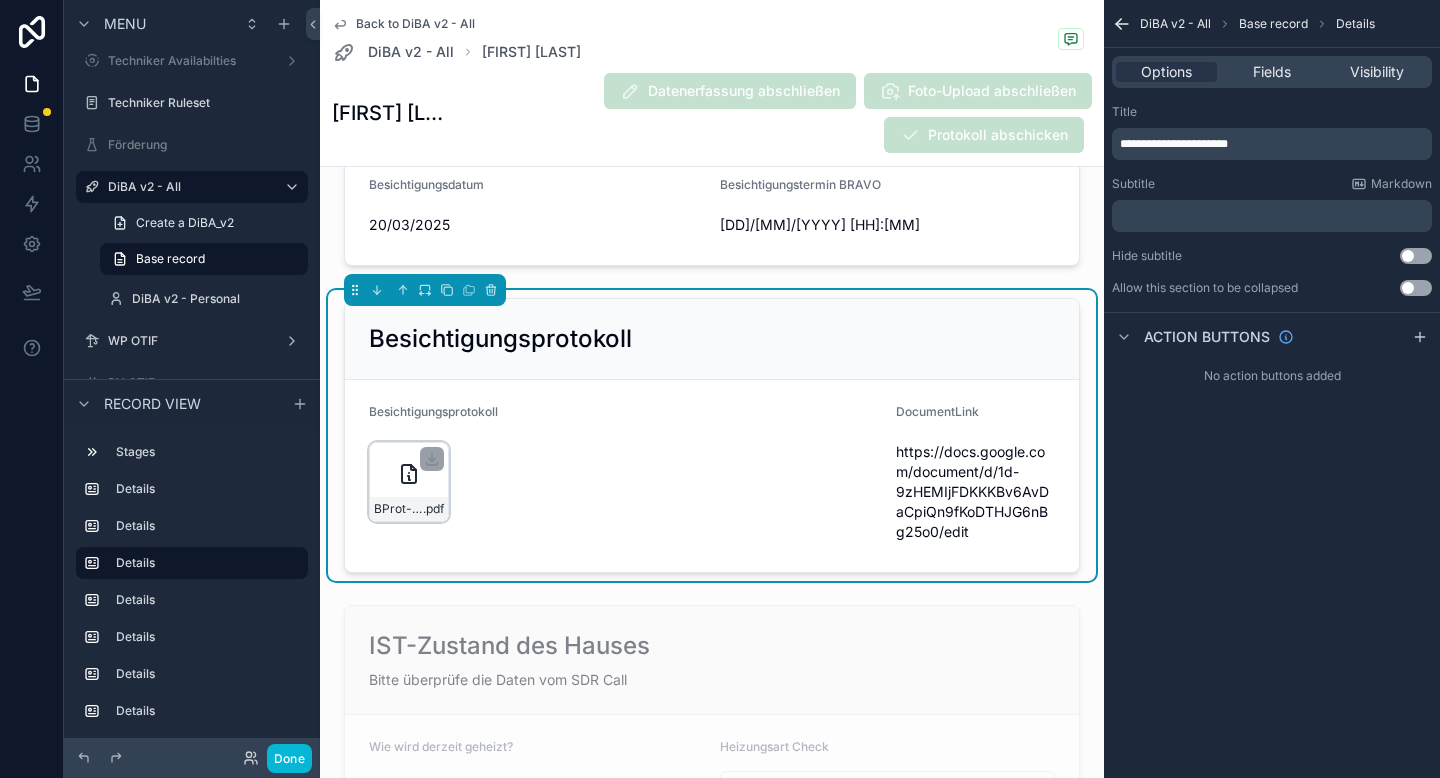 scroll, scrollTop: 0, scrollLeft: 0, axis: both 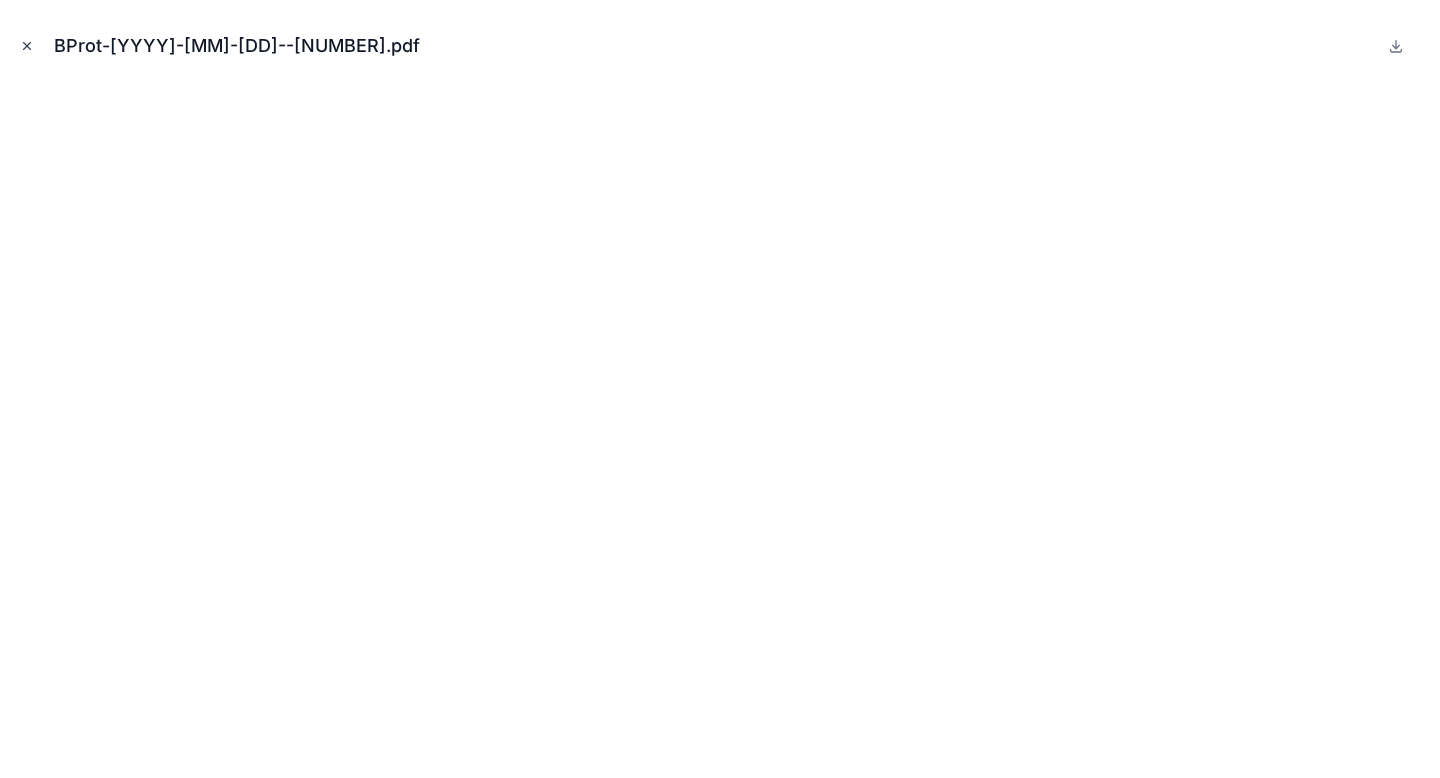 click at bounding box center (27, 46) 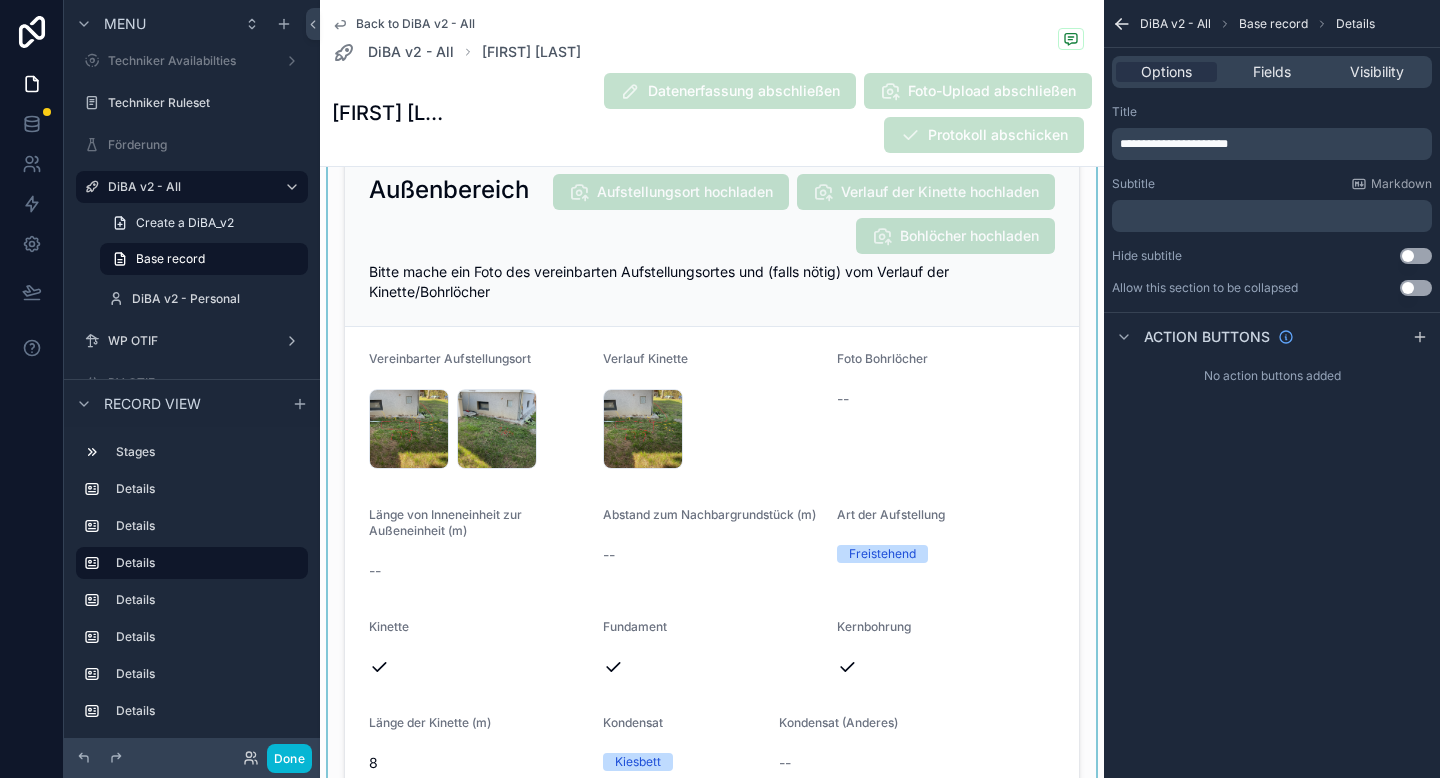 scroll, scrollTop: 5138, scrollLeft: 0, axis: vertical 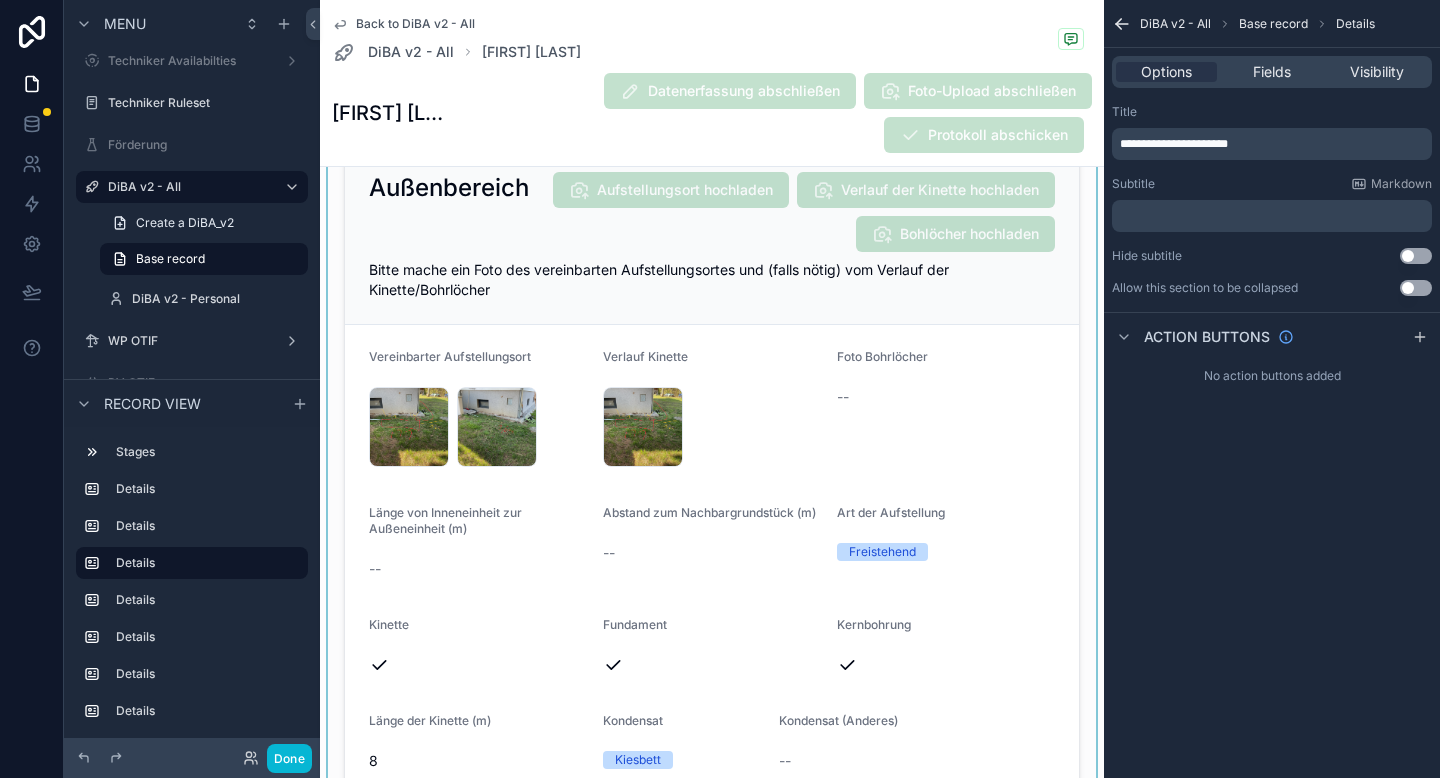 click at bounding box center [712, 522] 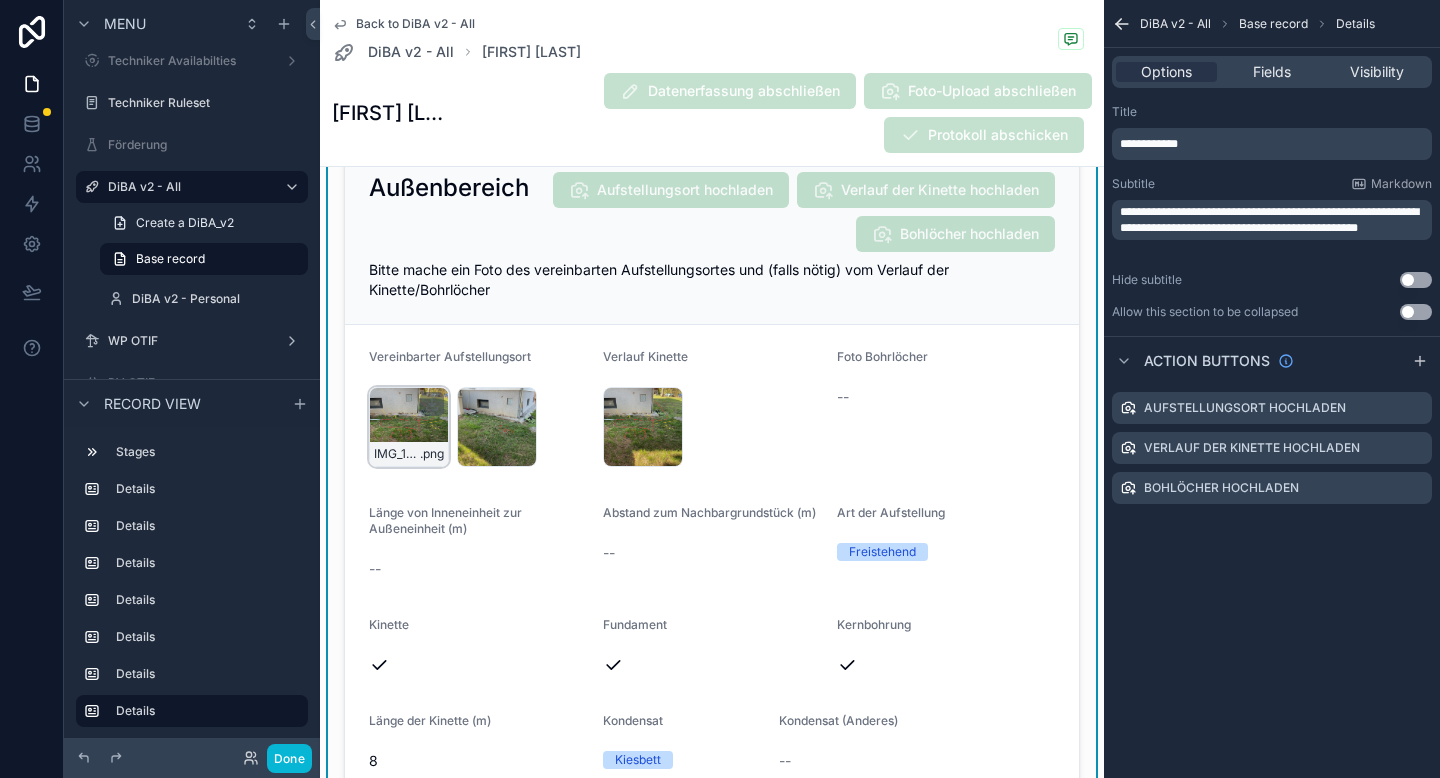 click on "IMG_1874 .png" at bounding box center [409, 427] 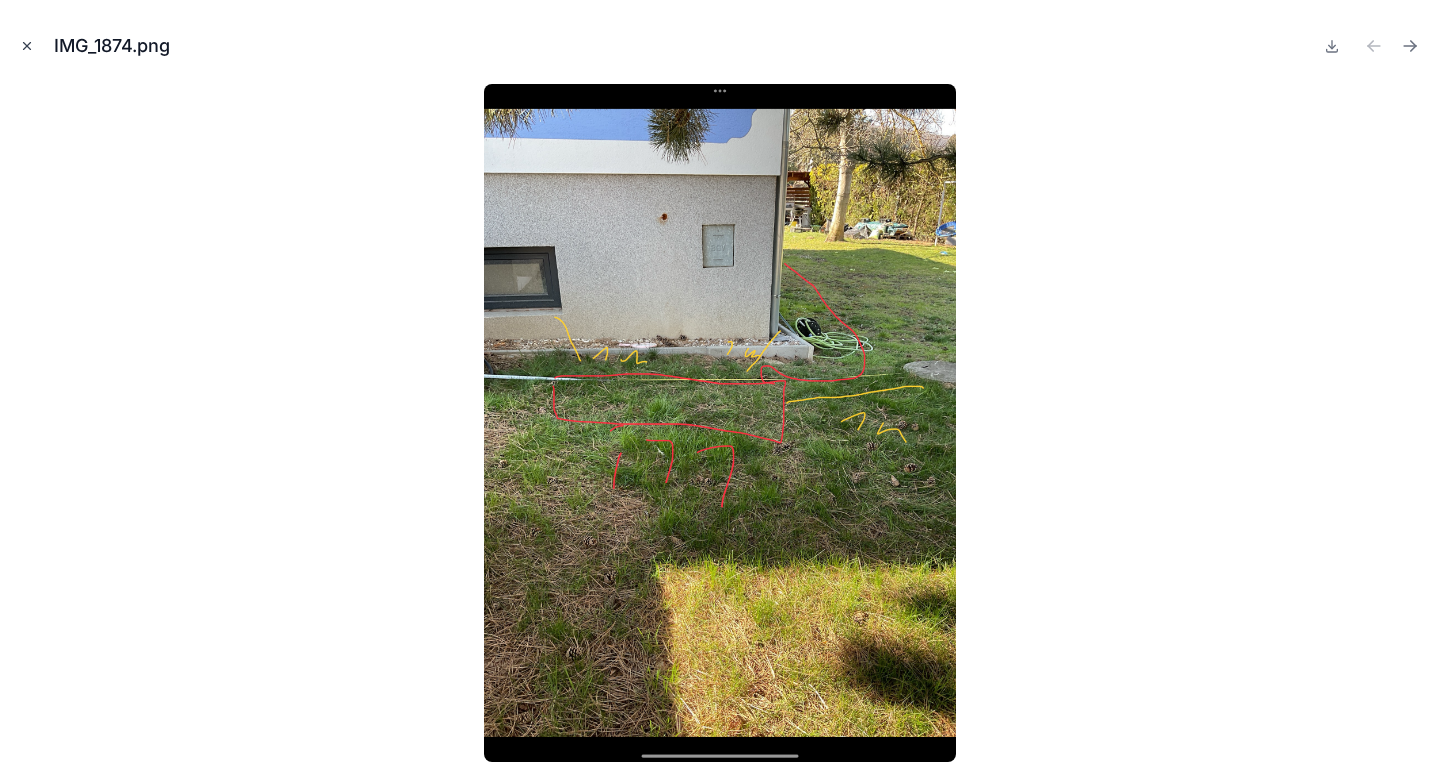 click 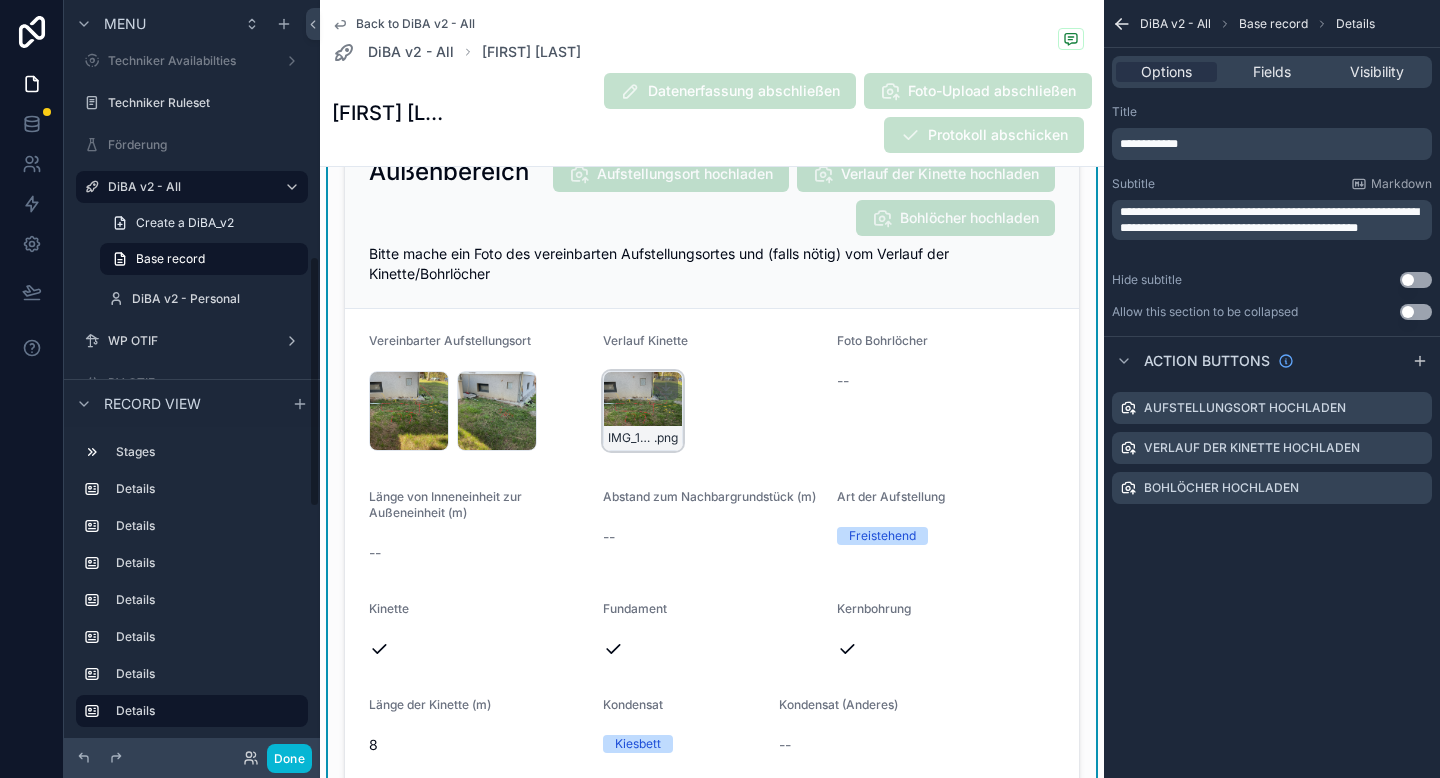 scroll, scrollTop: 5156, scrollLeft: 0, axis: vertical 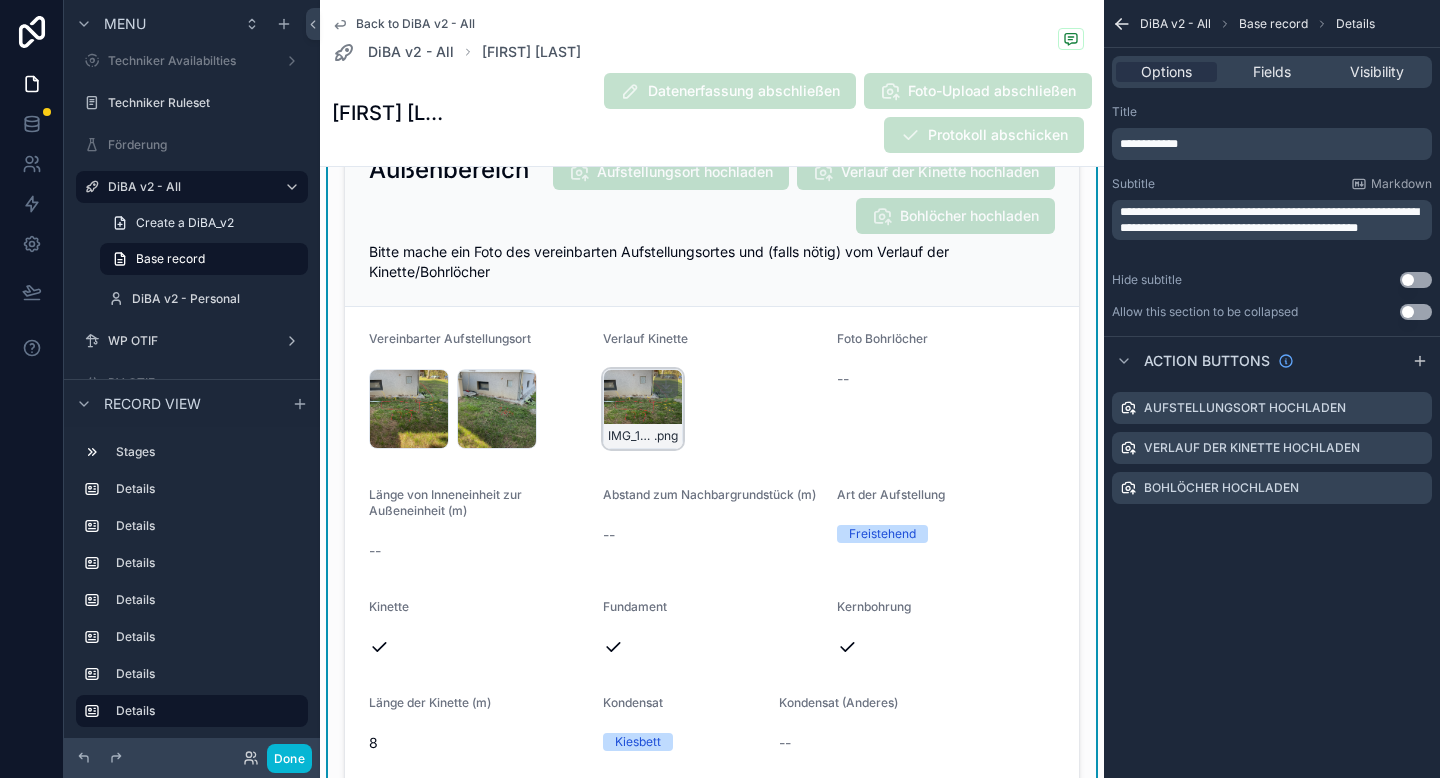 click on "IMG_1874 .png" at bounding box center (643, 409) 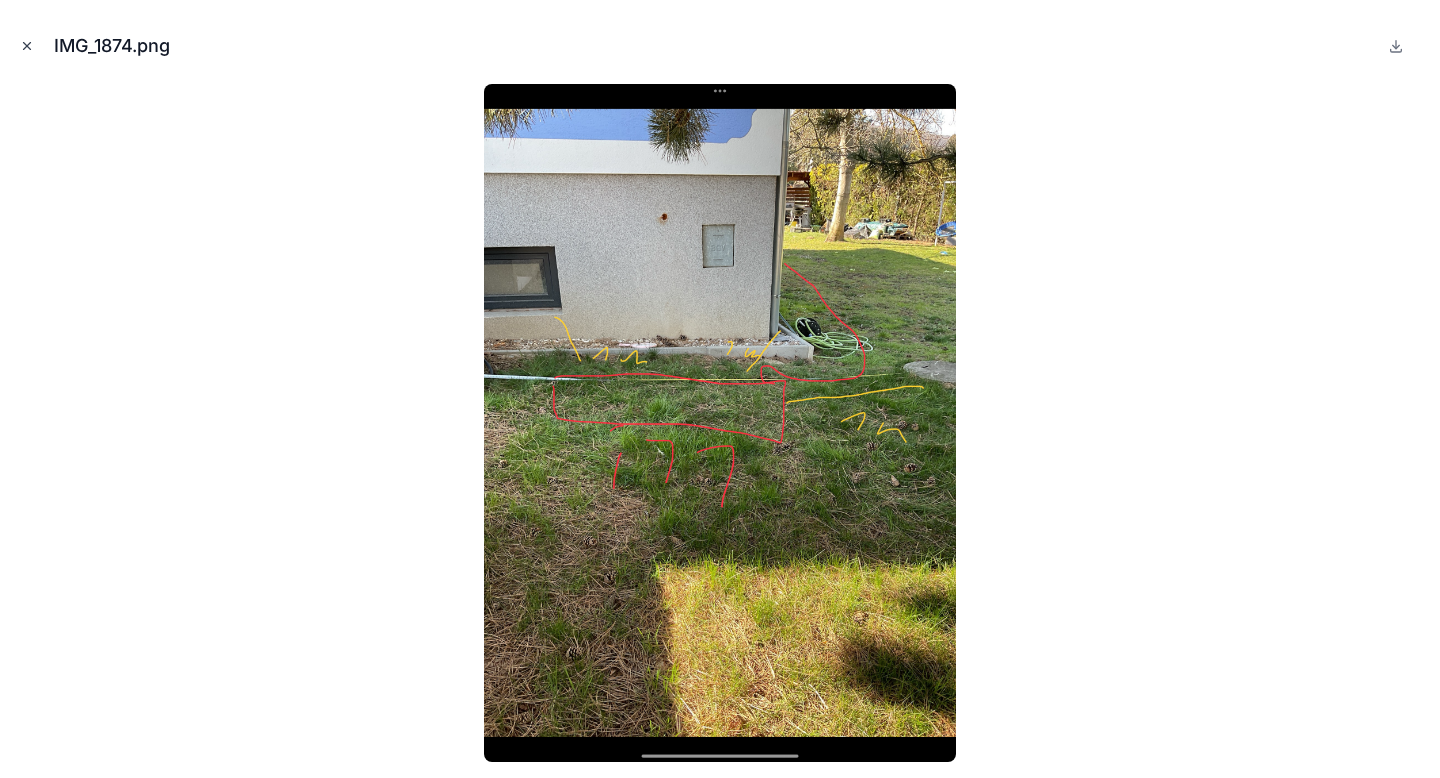 click 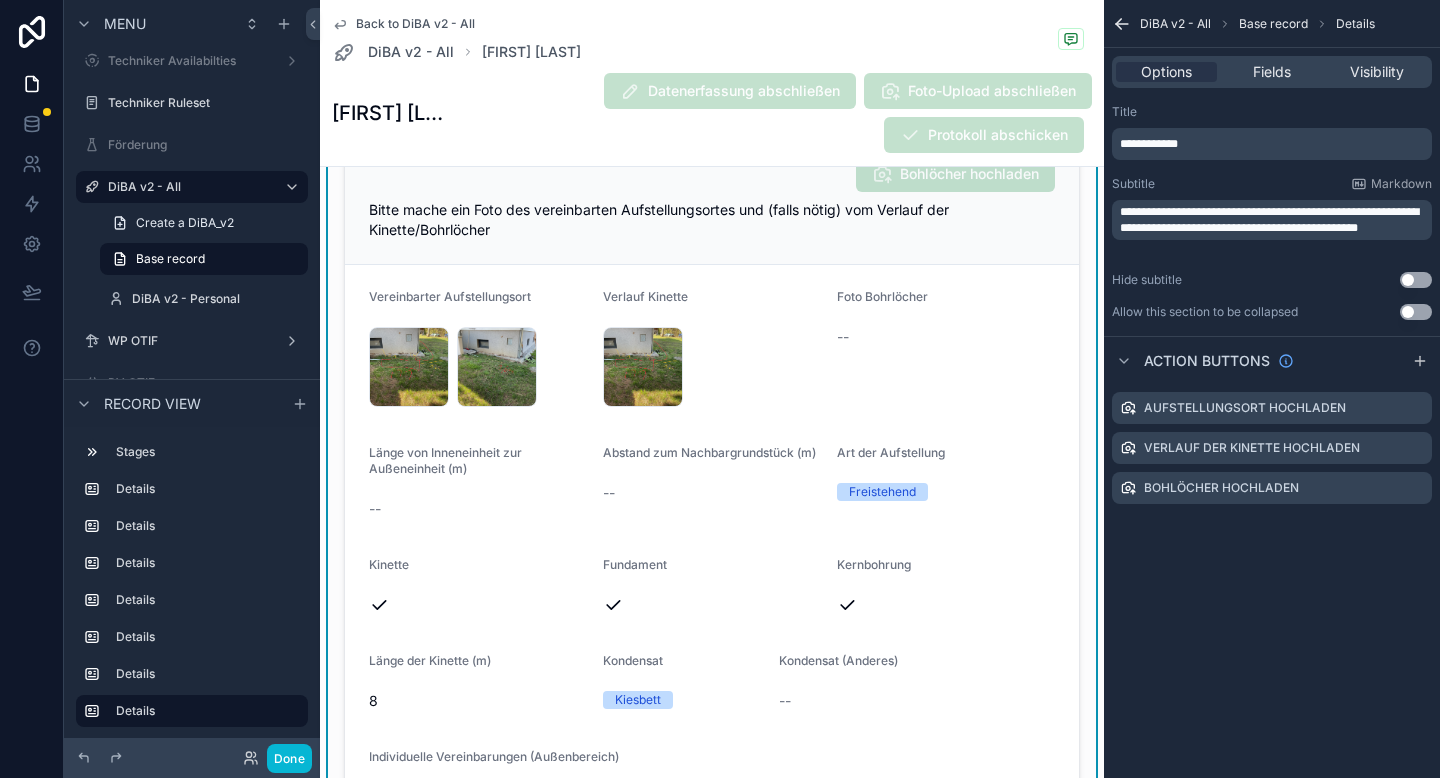scroll, scrollTop: 5201, scrollLeft: 0, axis: vertical 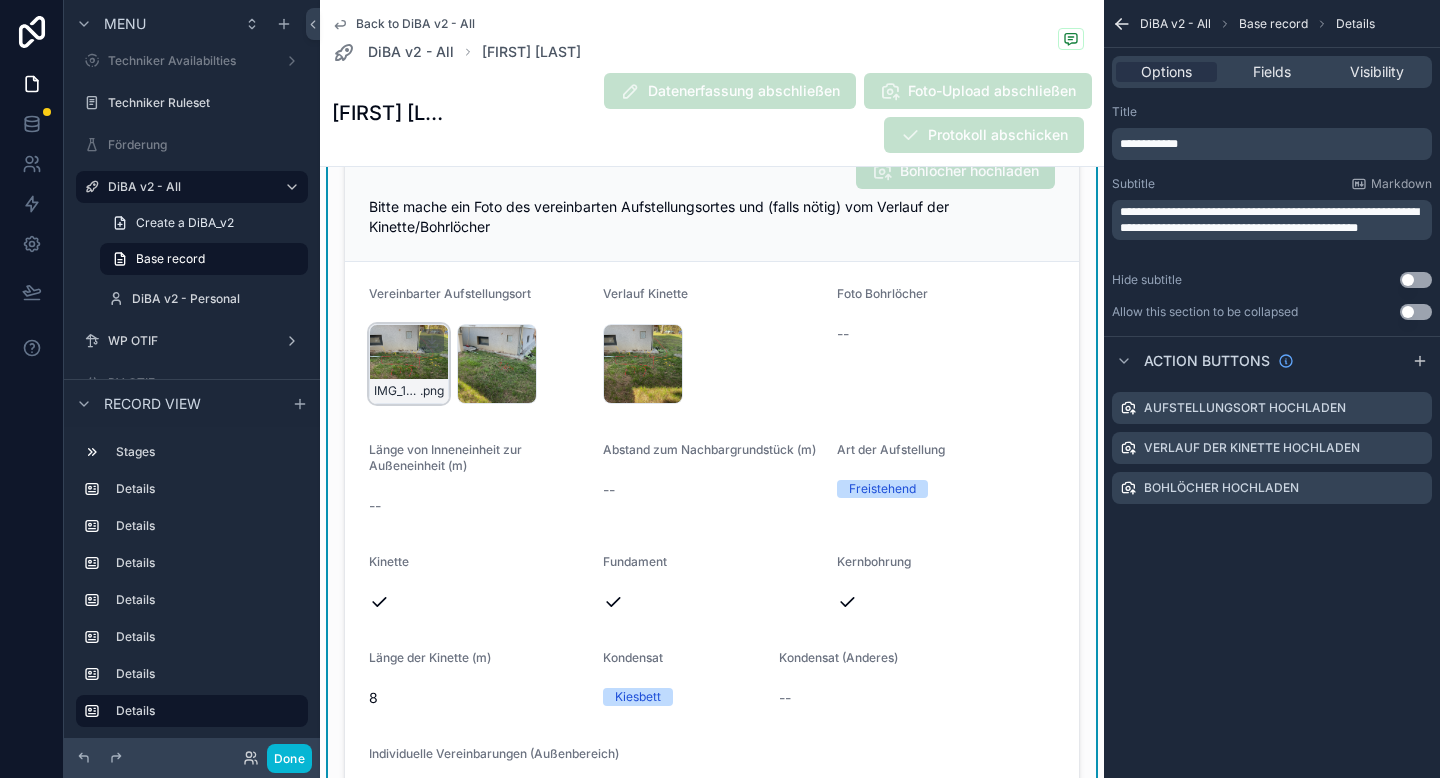 click on "IMG_1874 .png" at bounding box center (409, 364) 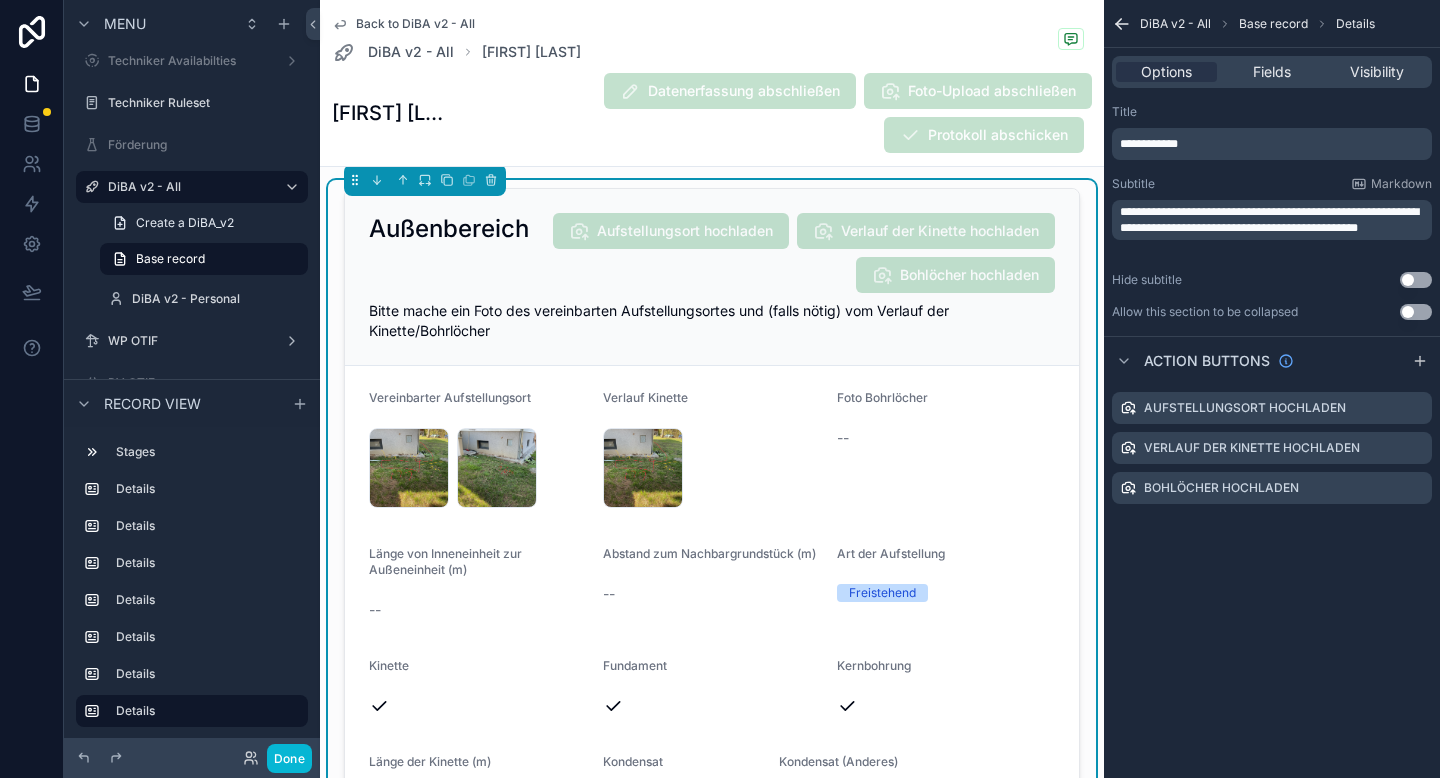 scroll, scrollTop: 5089, scrollLeft: 0, axis: vertical 